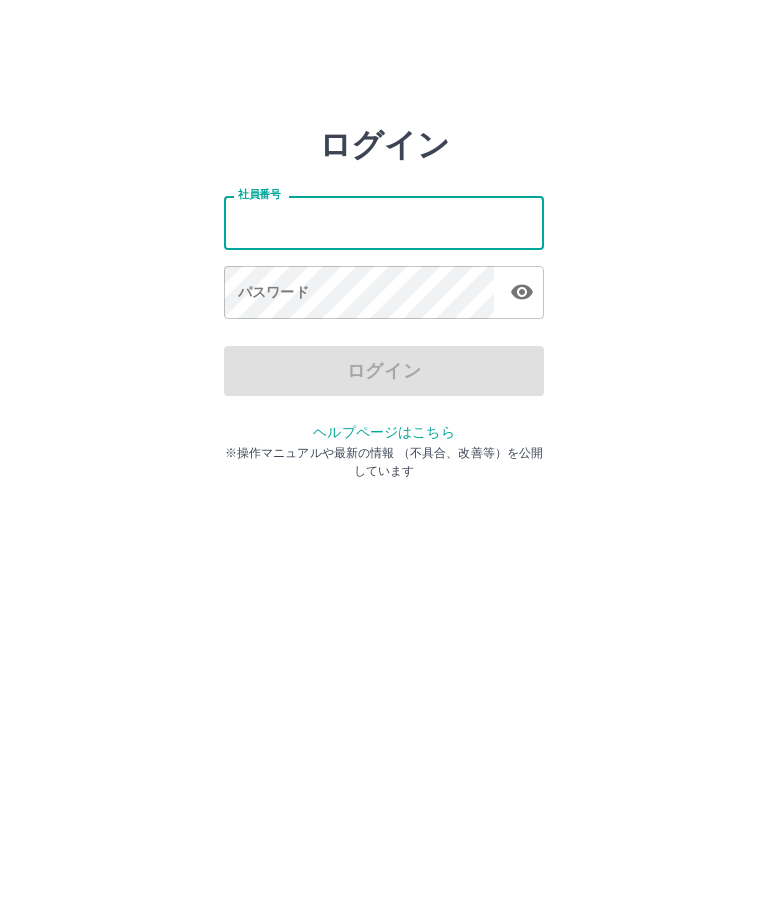 scroll, scrollTop: 0, scrollLeft: 0, axis: both 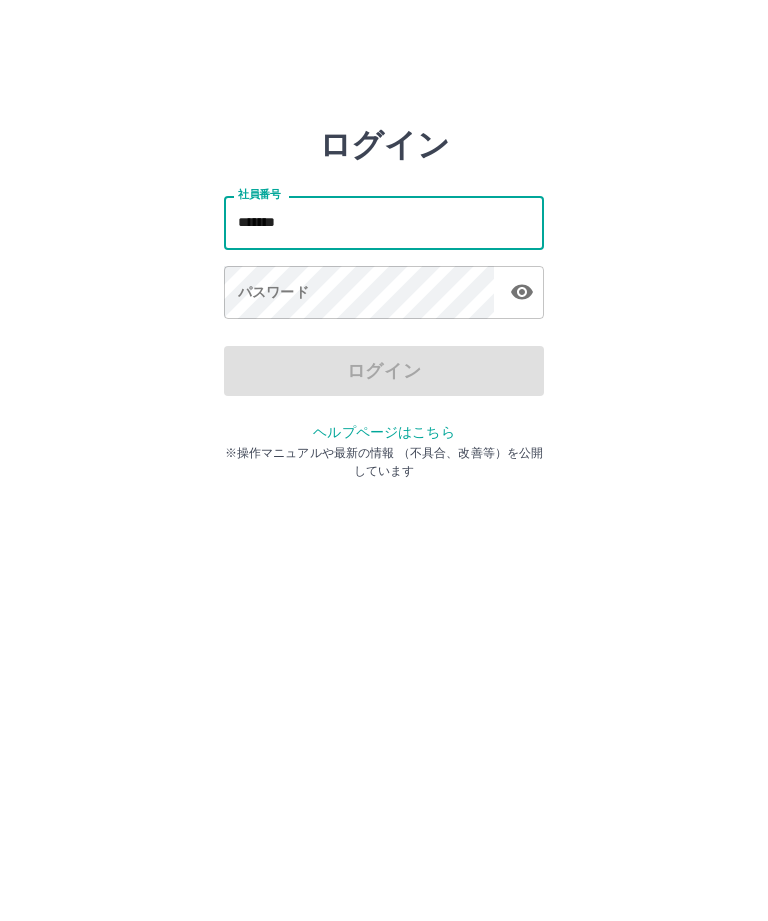 type on "*******" 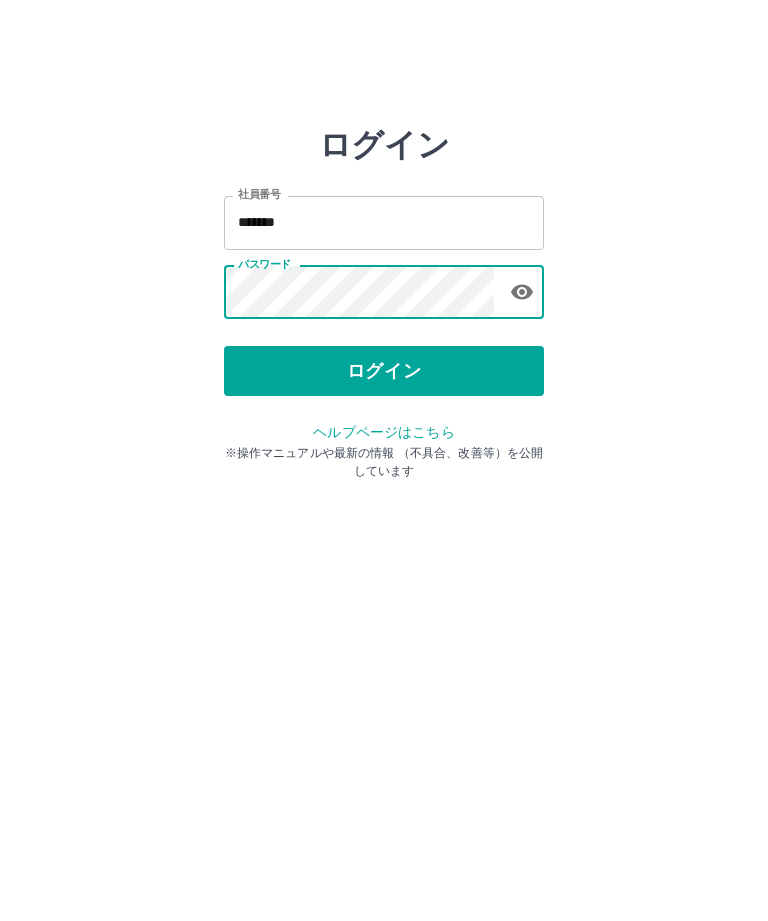 click on "ログイン" at bounding box center [384, 371] 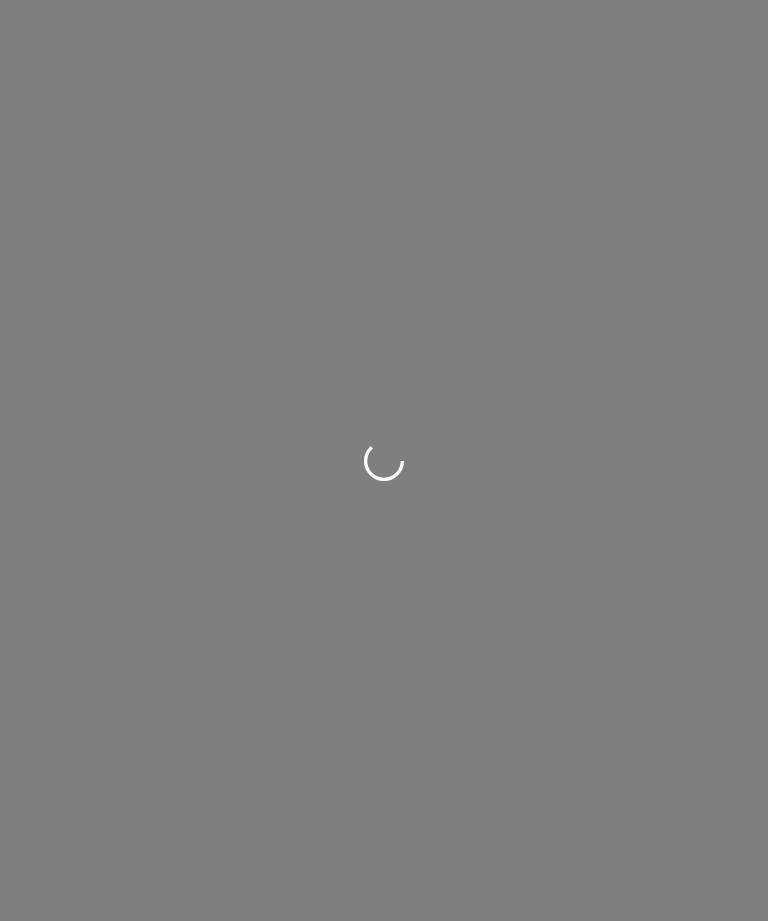 scroll, scrollTop: 0, scrollLeft: 0, axis: both 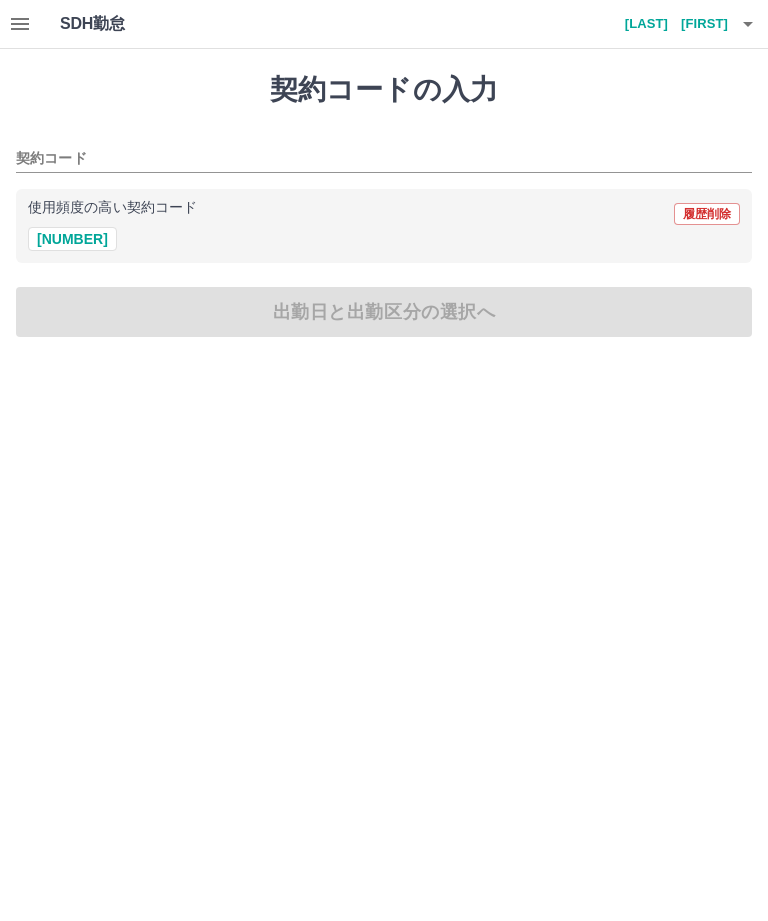 click on "[NUMBER]" at bounding box center [72, 239] 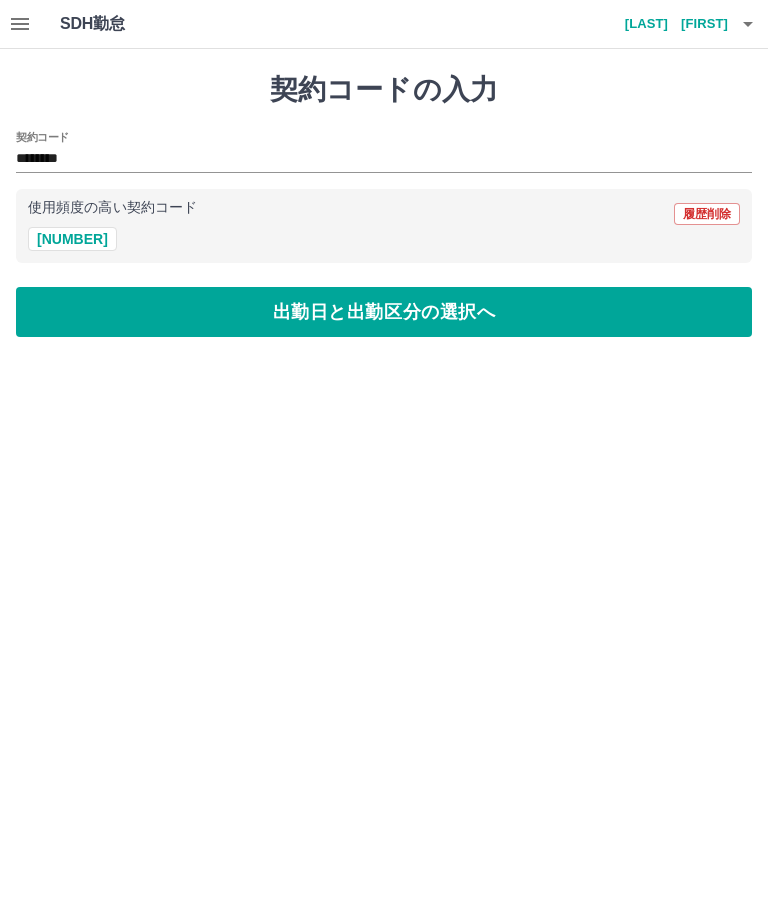 click on "出勤日と出勤区分の選択へ" at bounding box center (384, 312) 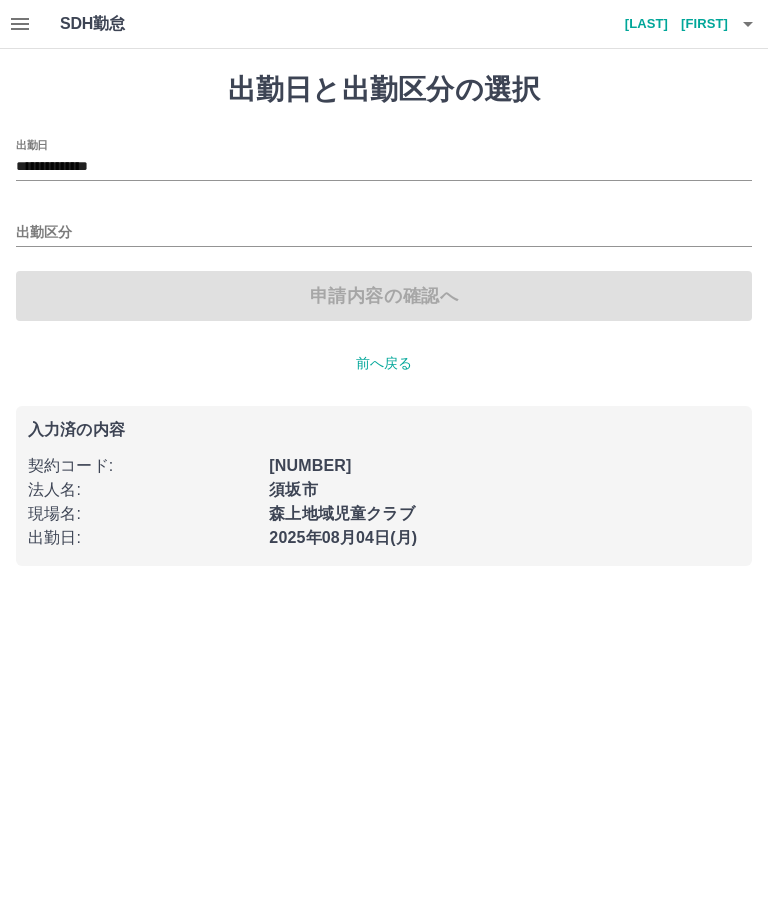 click on "出勤区分" at bounding box center (384, 233) 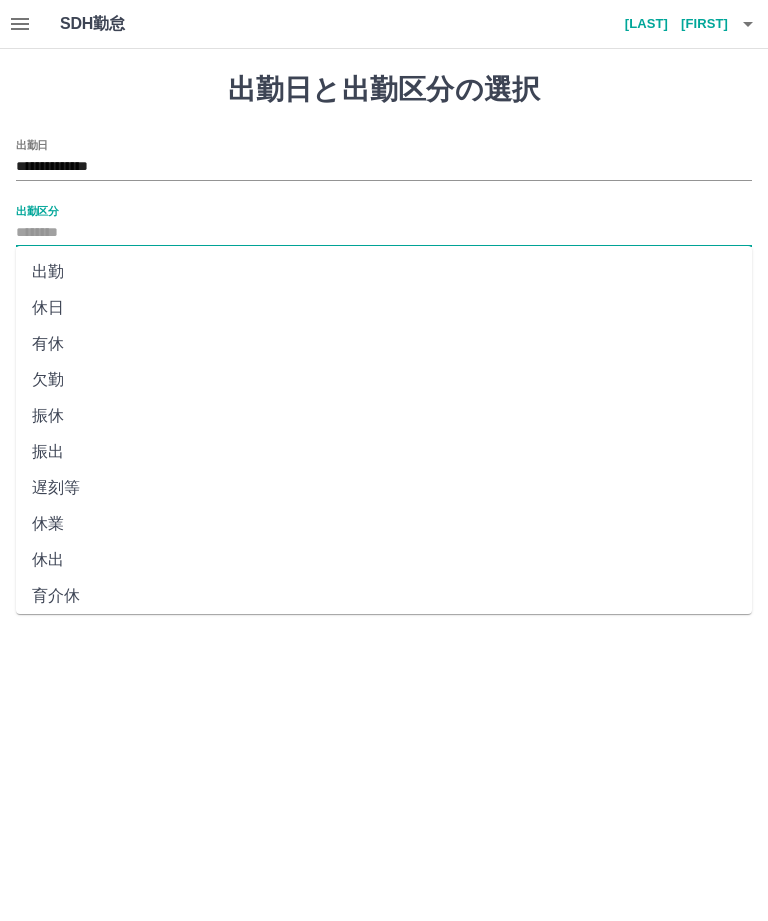 click on "出勤" at bounding box center (384, 272) 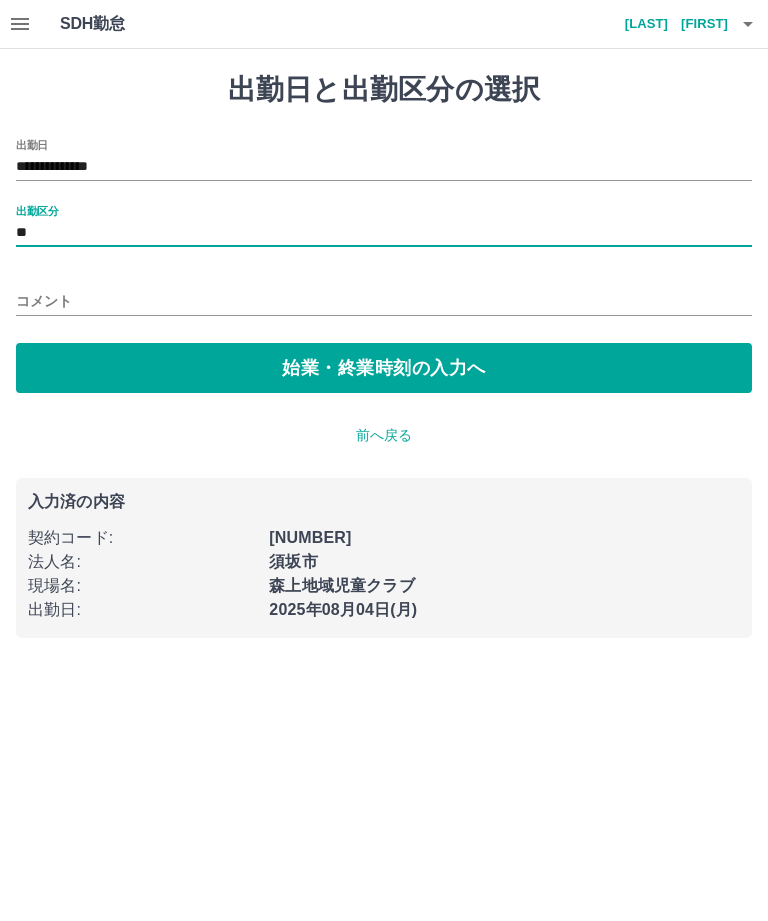 click on "始業・終業時刻の入力へ" at bounding box center [384, 368] 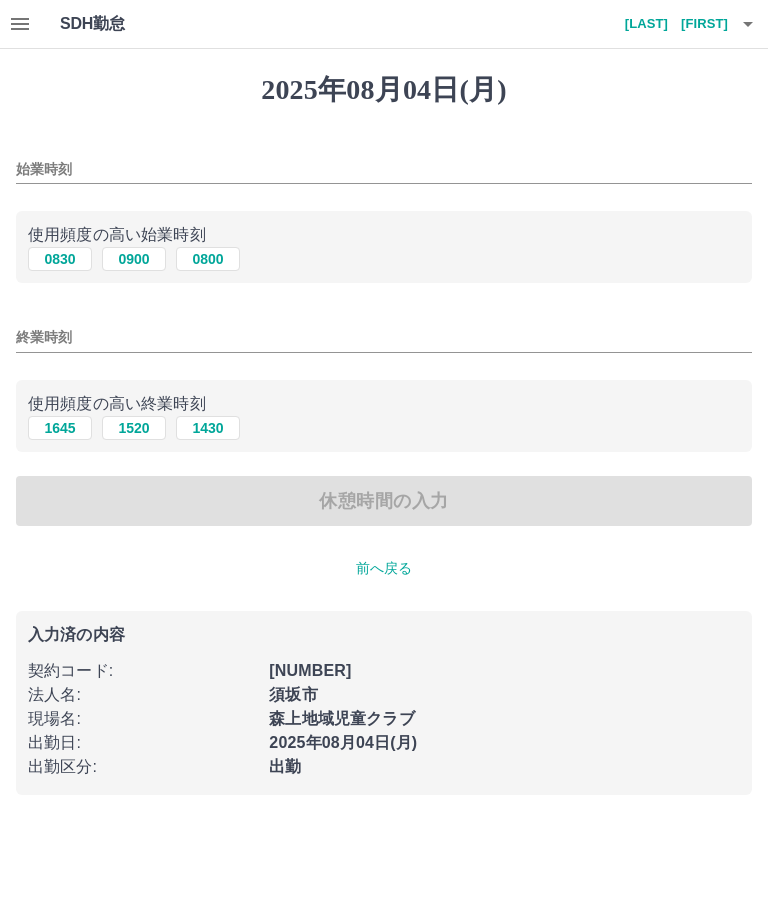 click on "始業時刻" at bounding box center [384, 169] 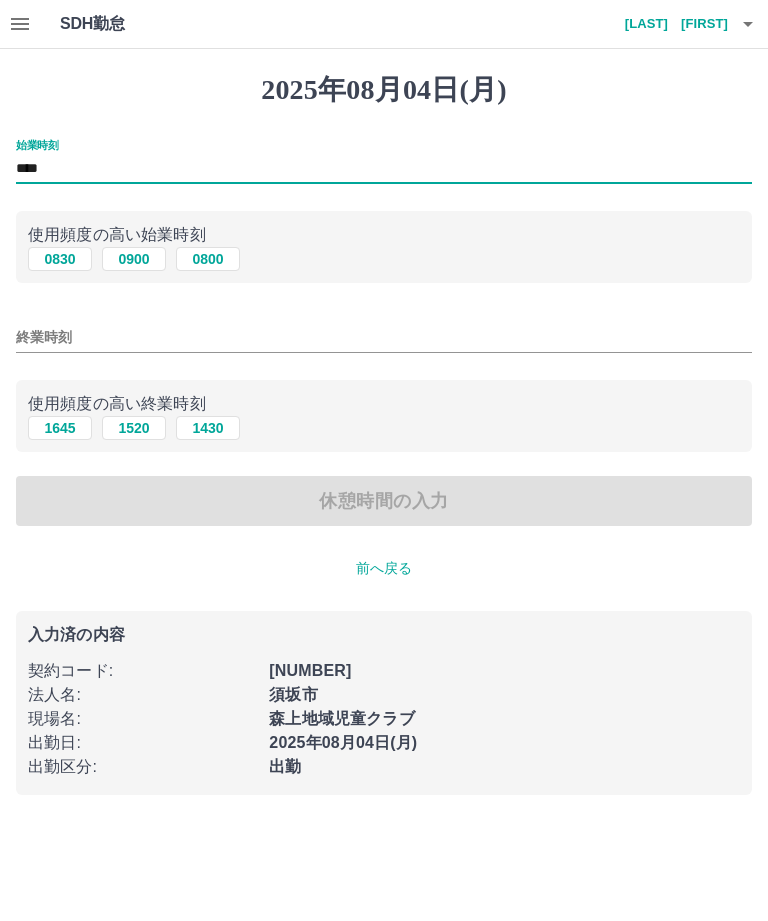 type on "****" 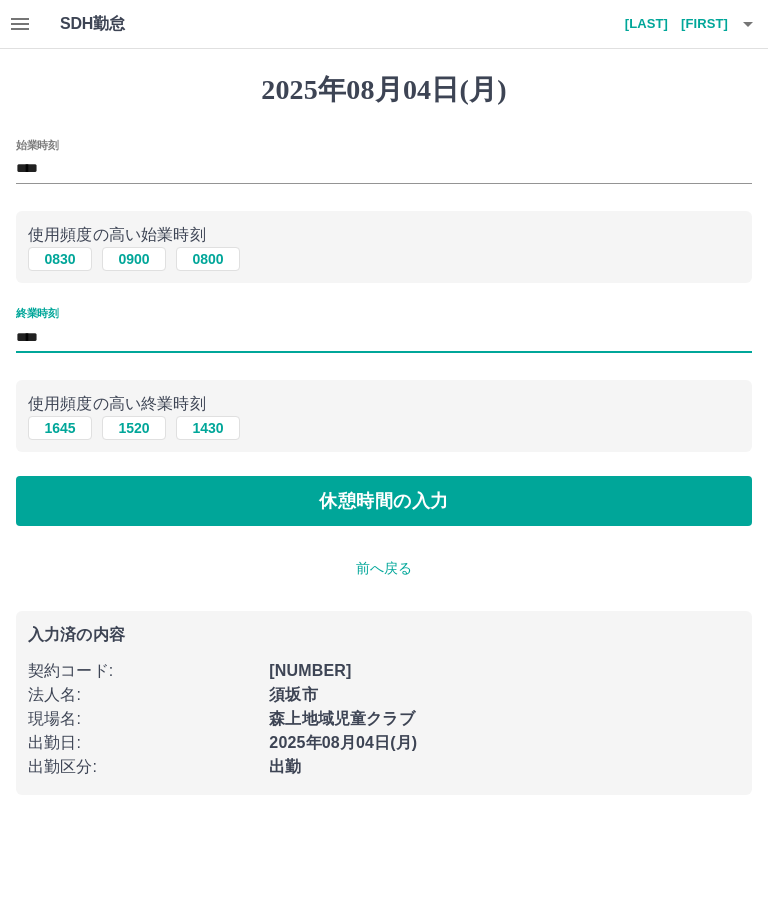 type on "****" 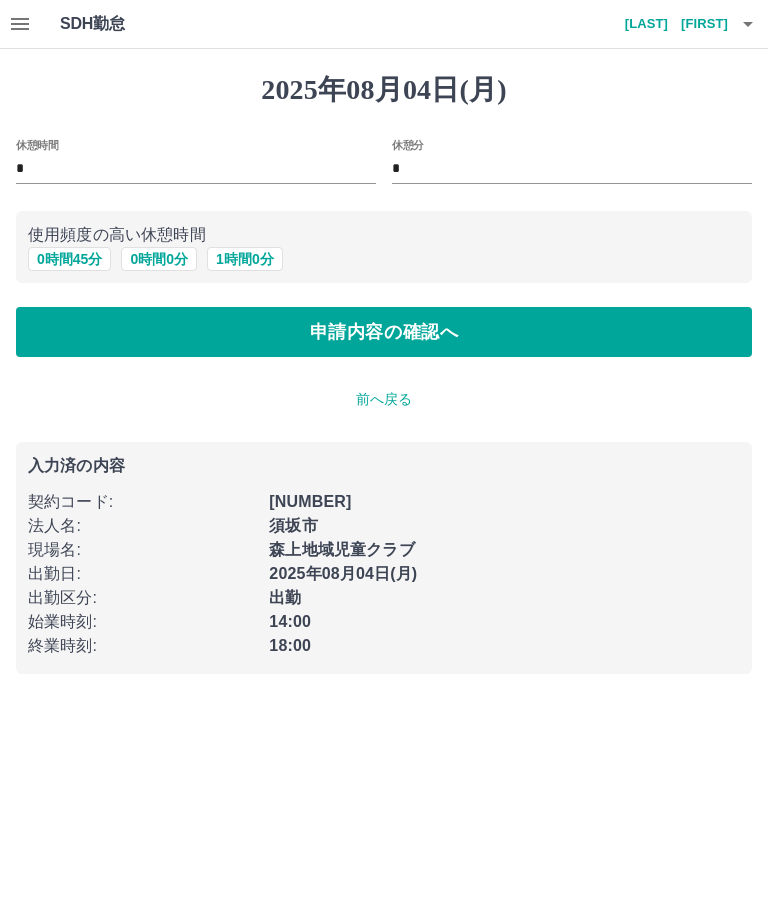 click on "申請内容の確認へ" at bounding box center [384, 332] 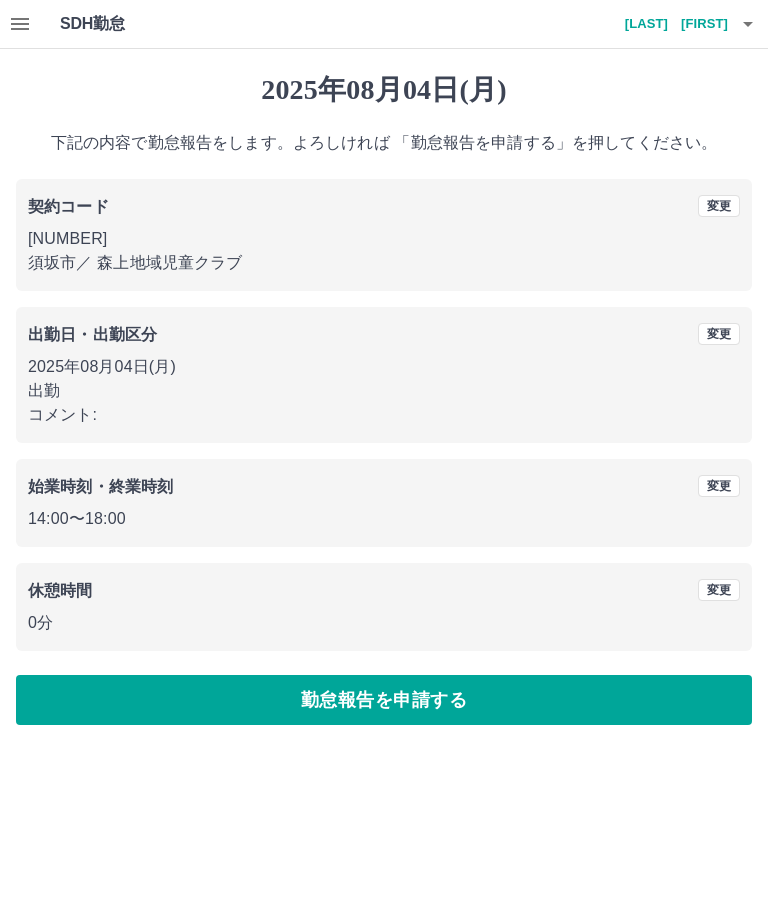 click on "勤怠報告を申請する" at bounding box center (384, 700) 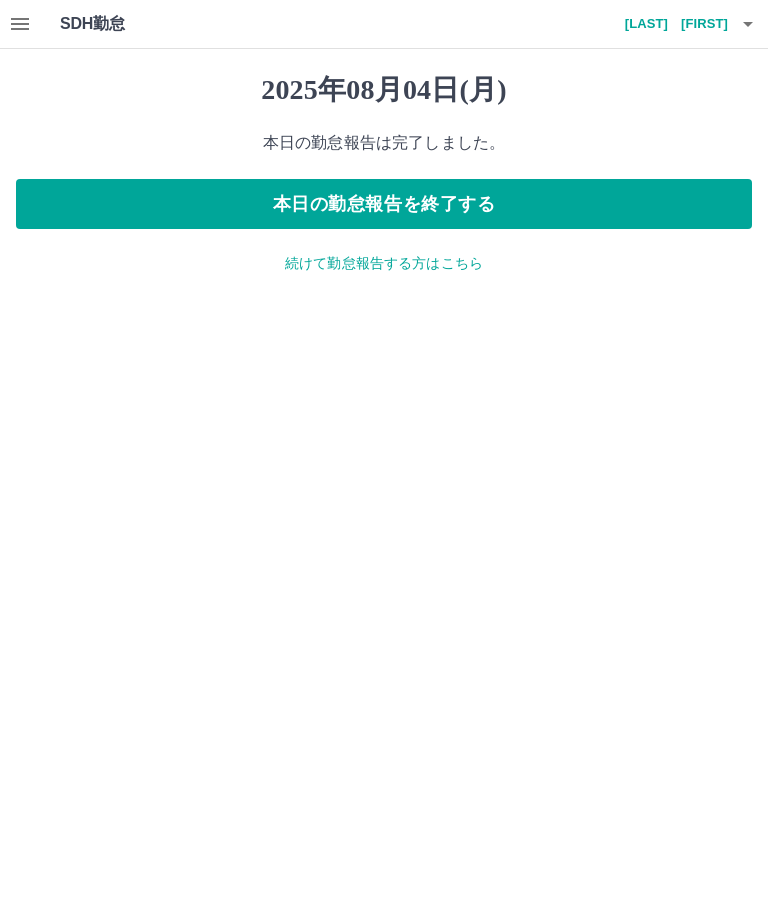 click on "本日の勤怠報告を終了する" at bounding box center (384, 204) 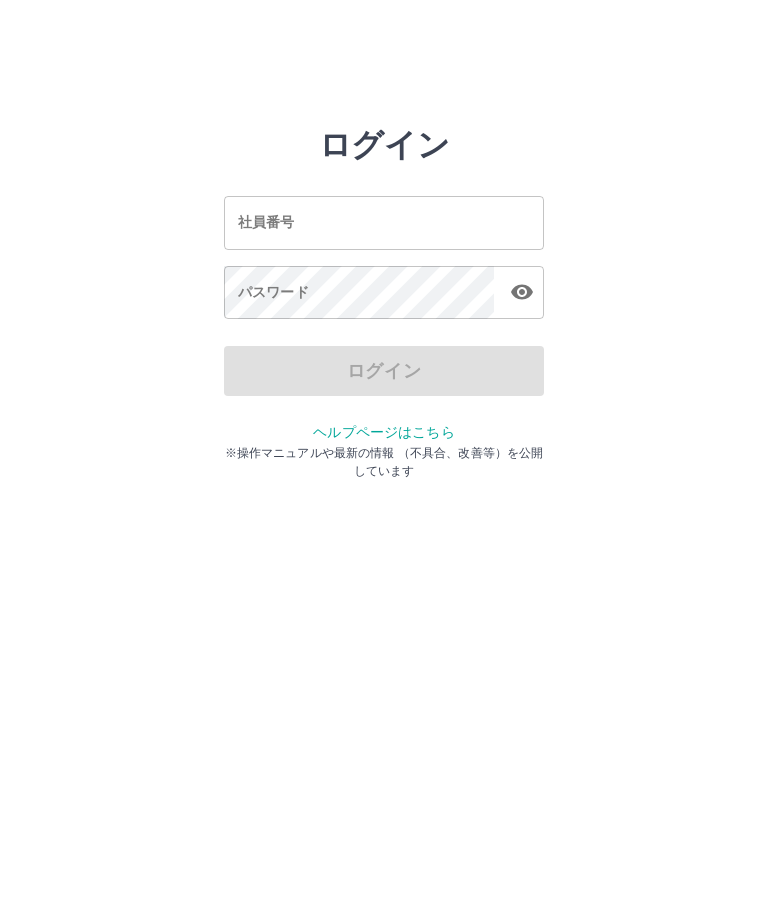 scroll, scrollTop: 0, scrollLeft: 0, axis: both 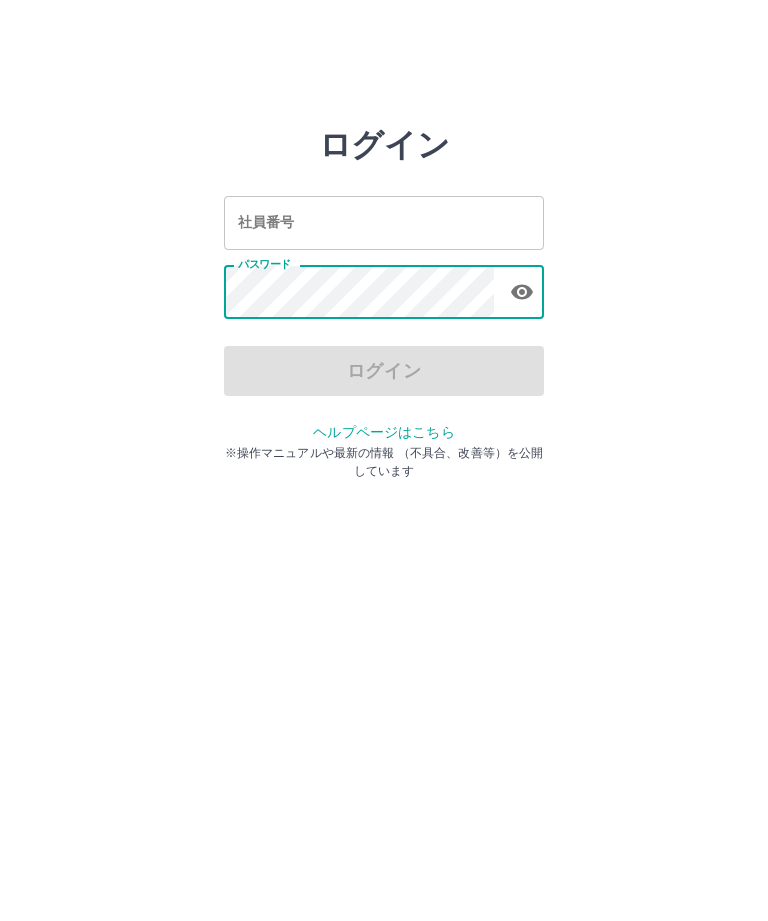 click on "社員番号" at bounding box center [384, 222] 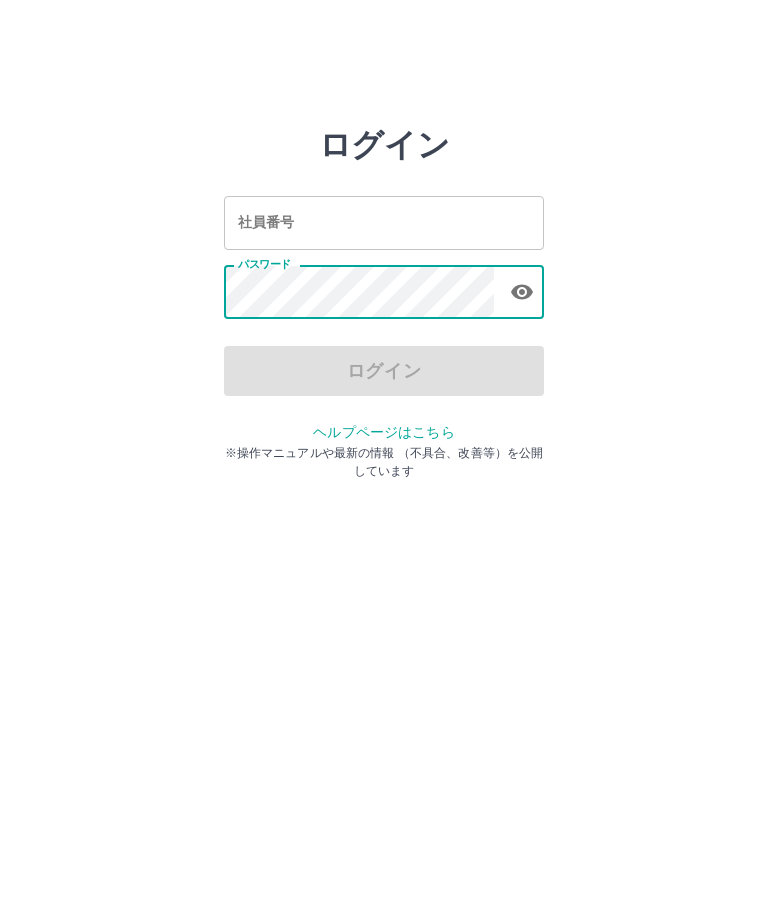 click on "社員番号" at bounding box center [384, 222] 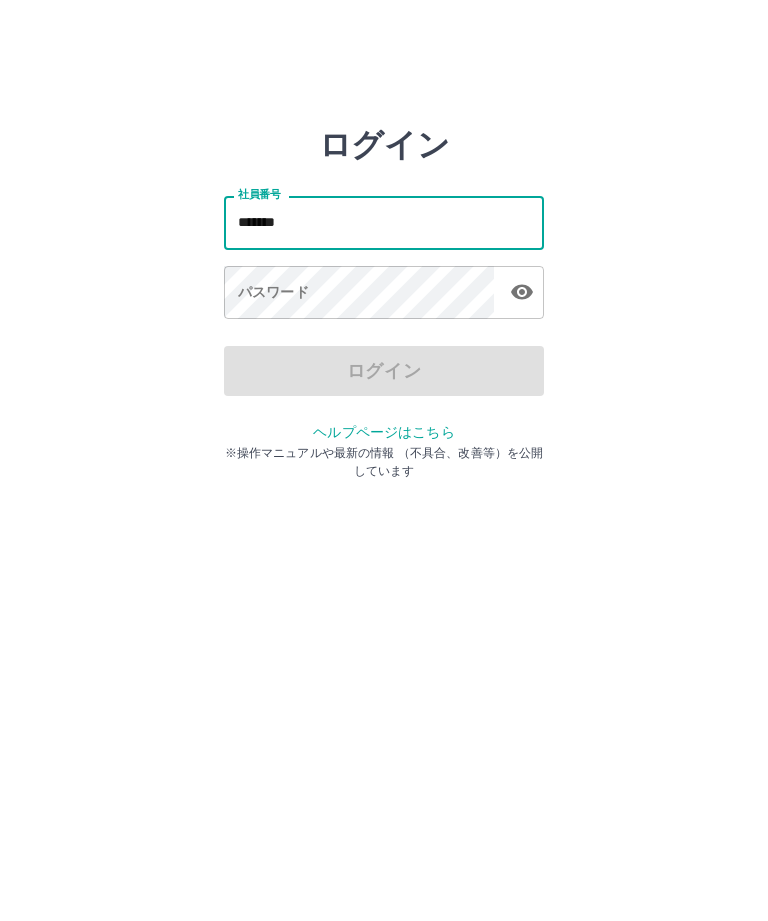 type on "*******" 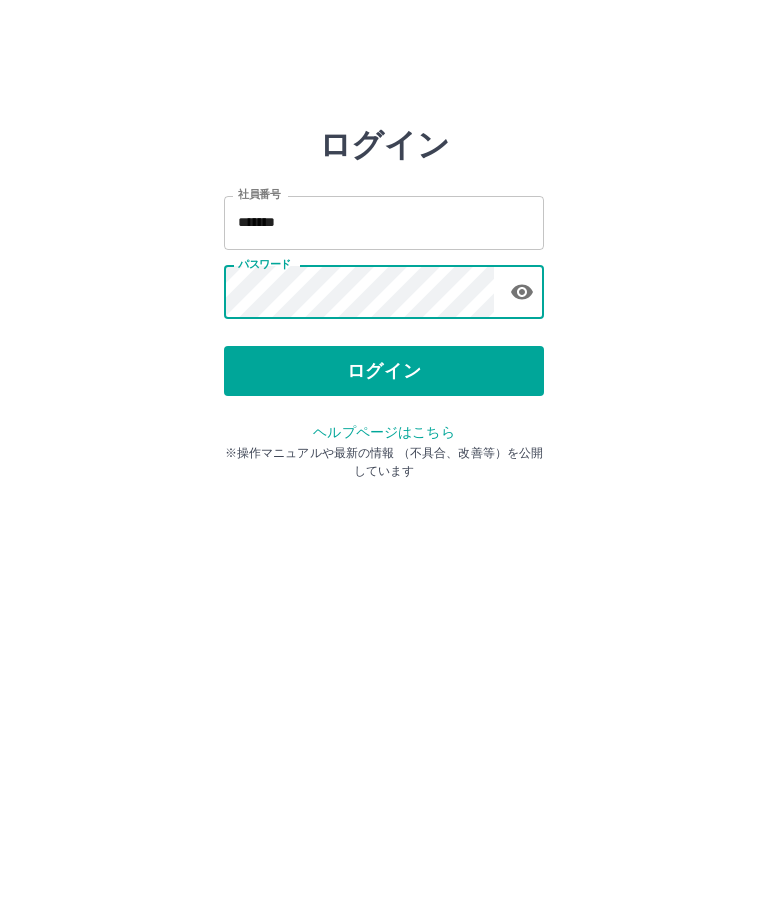 click on "ログイン" at bounding box center [384, 371] 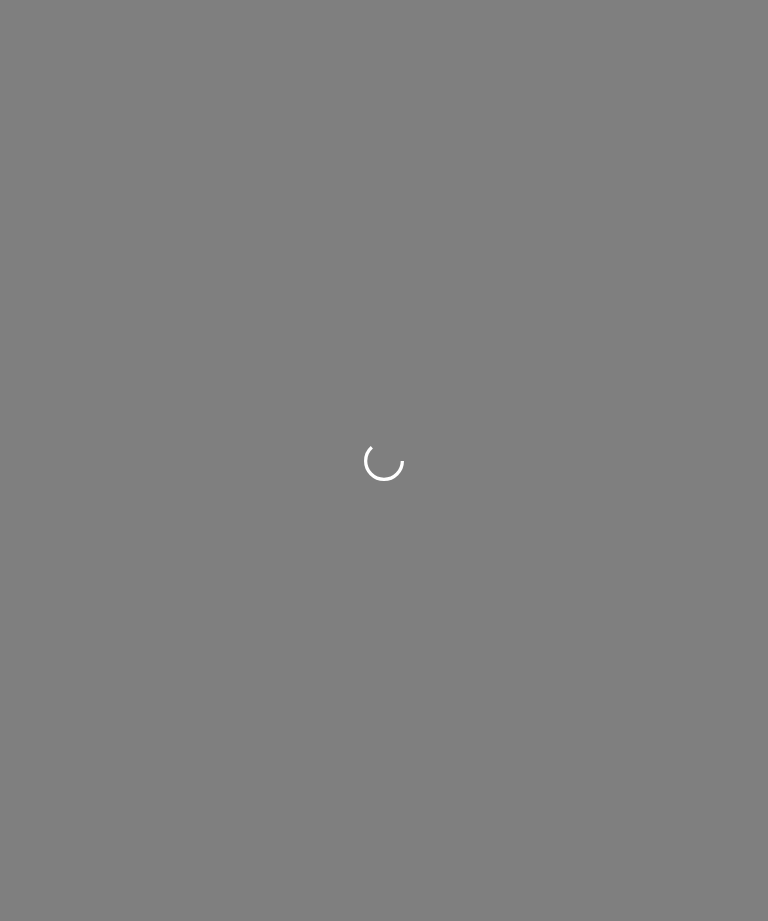 scroll, scrollTop: 0, scrollLeft: 0, axis: both 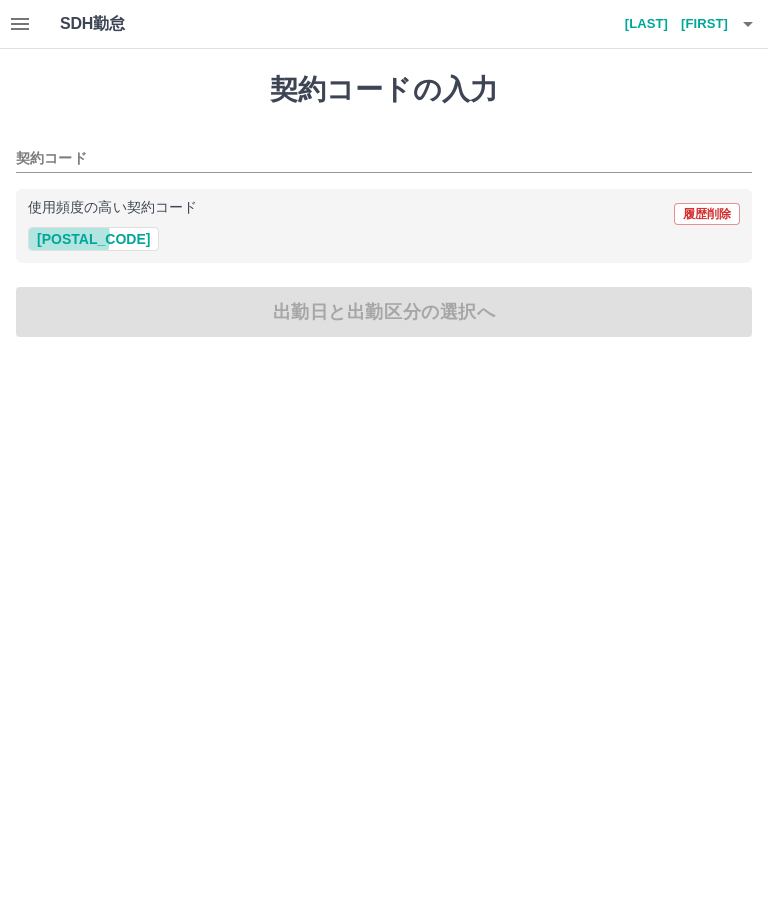 click on "[POSTAL_CODE]" at bounding box center [93, 239] 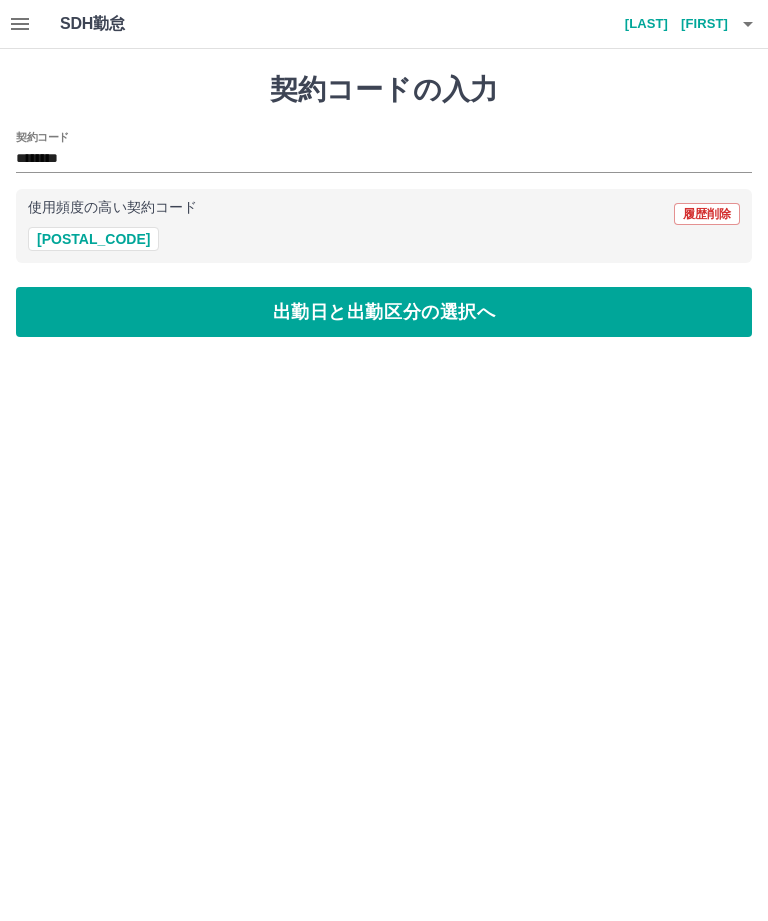 click on "出勤日と出勤区分の選択へ" at bounding box center (384, 312) 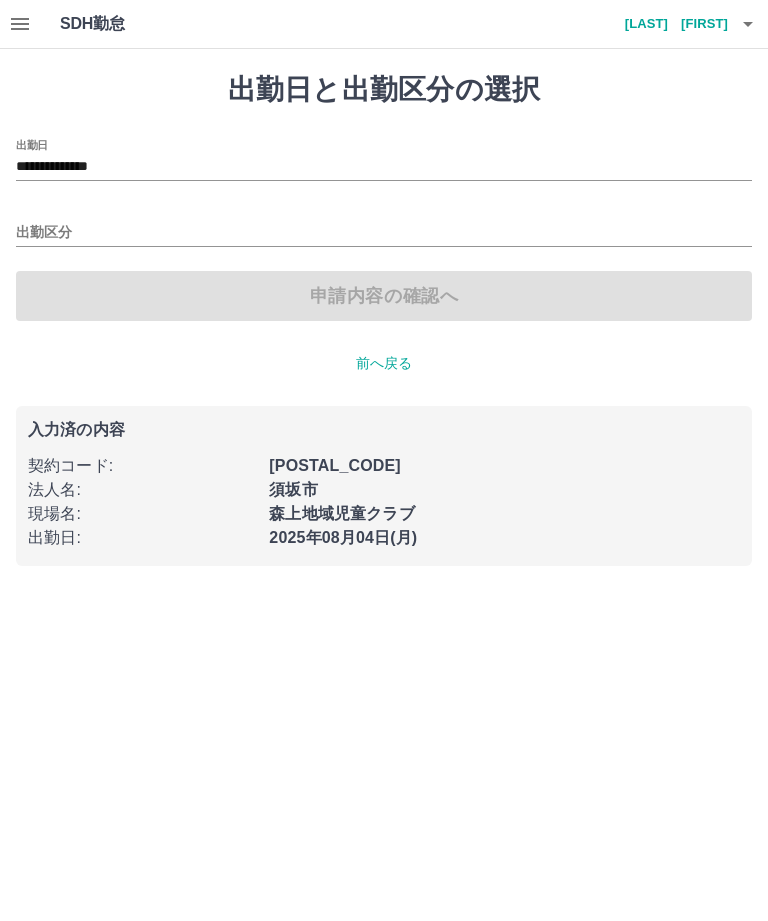 click on "出勤区分" at bounding box center [384, 233] 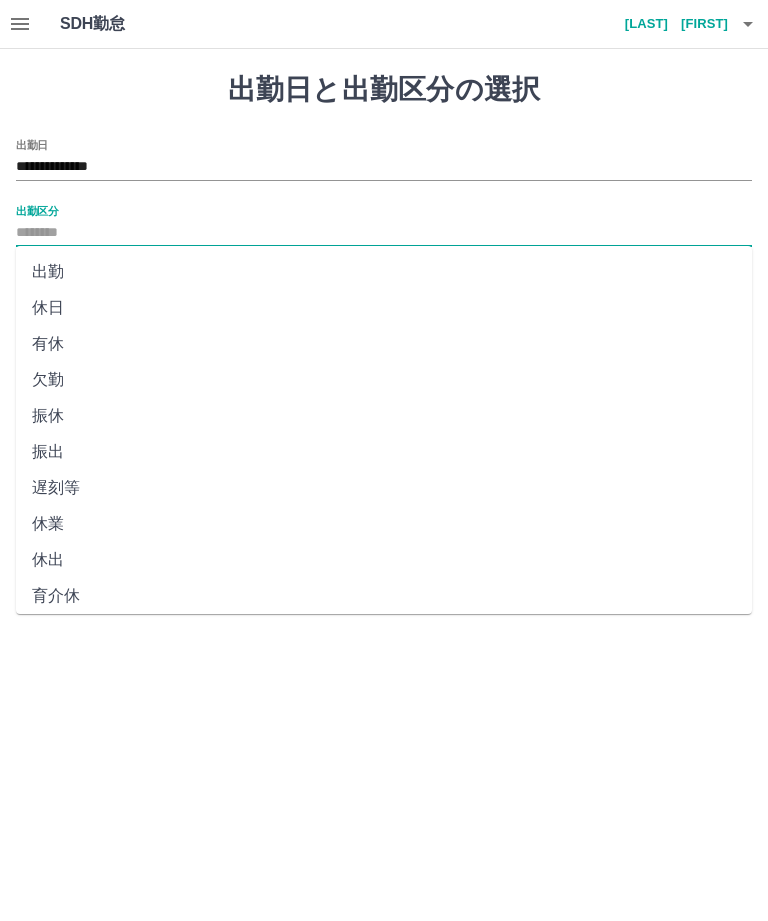 click on "出勤" at bounding box center (384, 272) 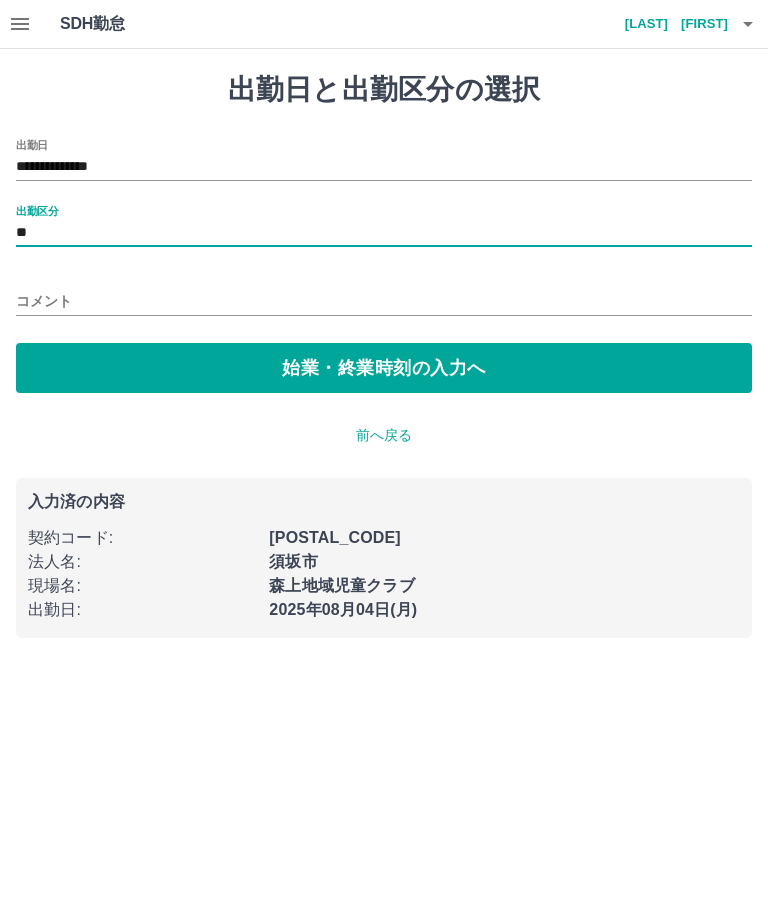 click on "コメント" at bounding box center [384, 301] 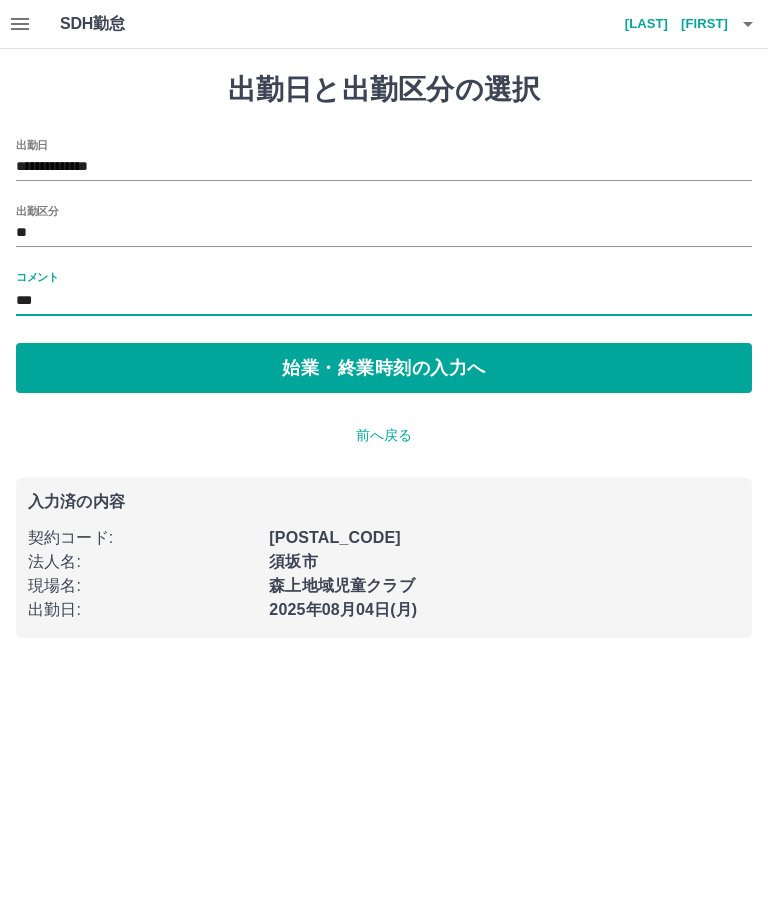 type on "***" 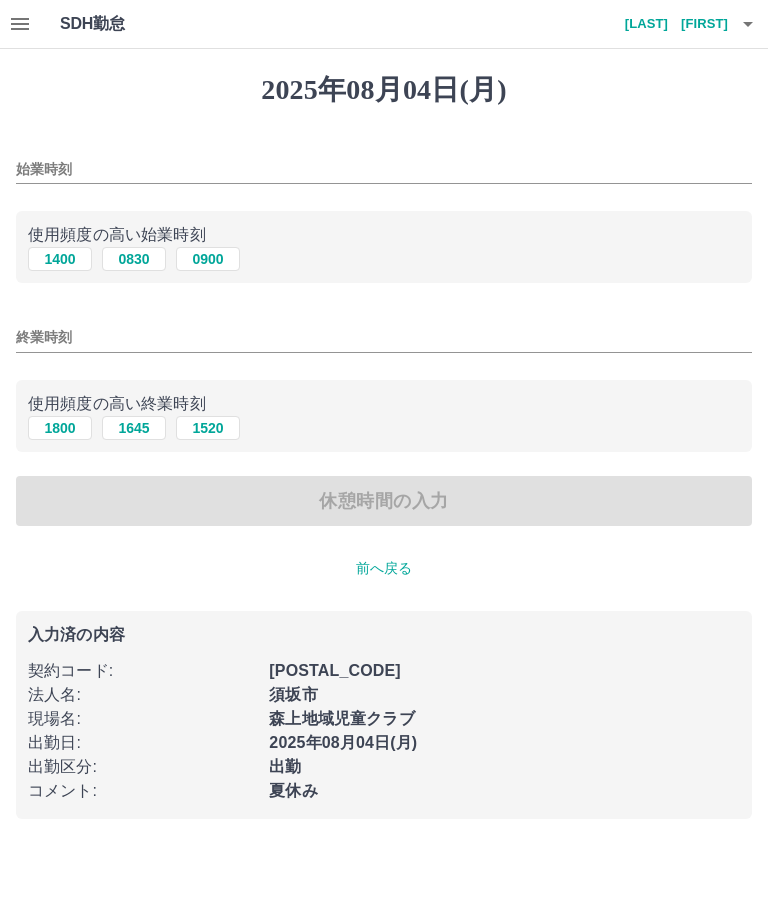 click on "始業時刻" at bounding box center (384, 169) 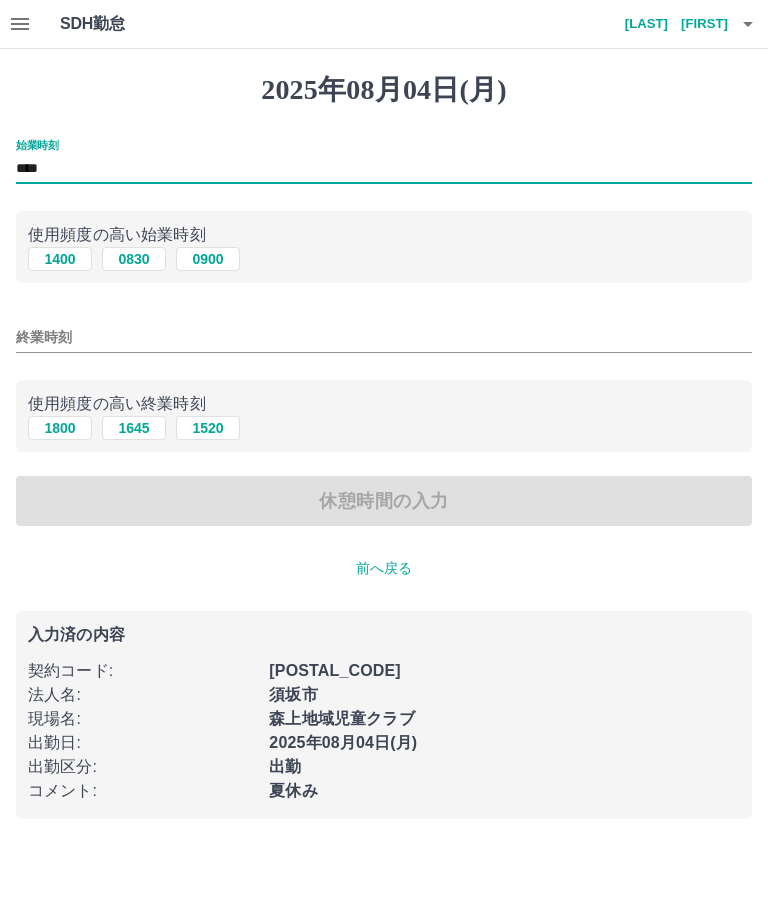 type on "****" 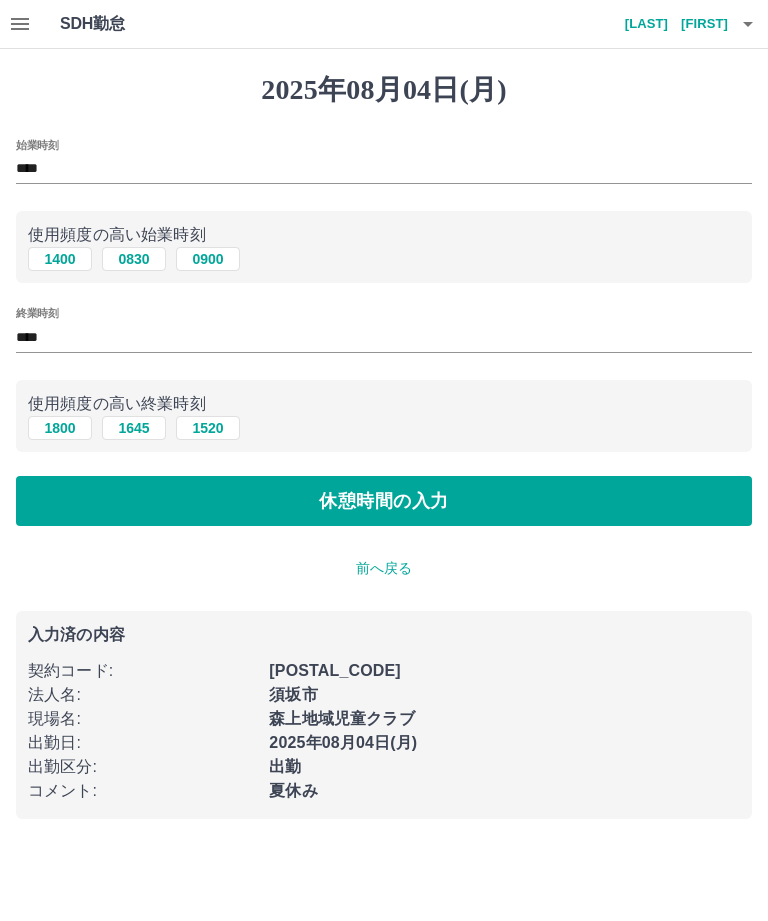 click on "休憩時間の入力" at bounding box center [384, 501] 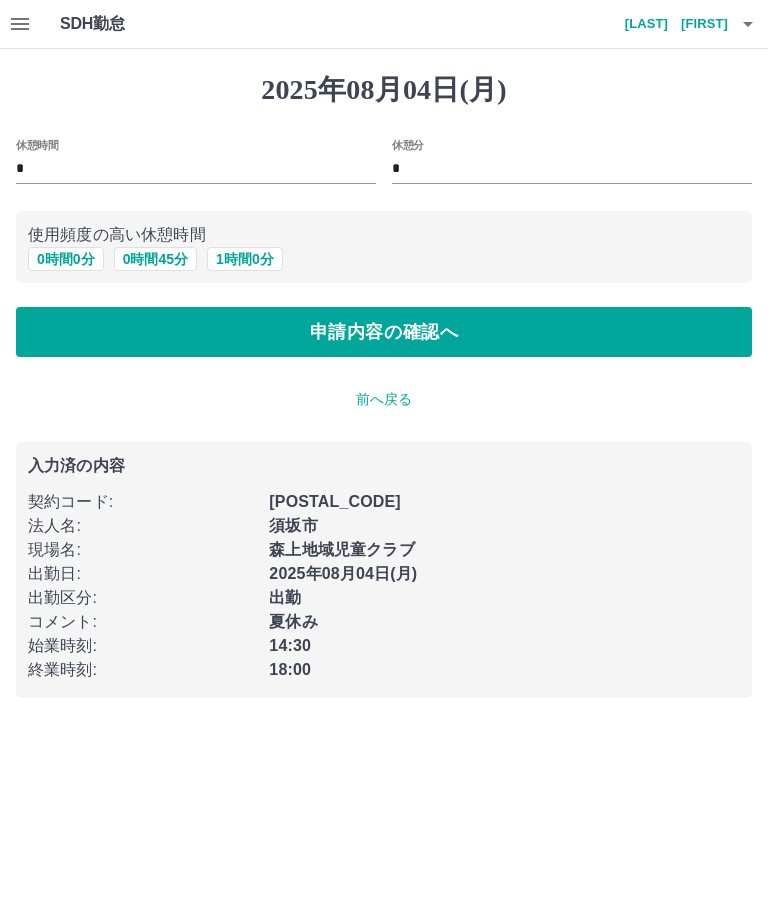 click on "申請内容の確認へ" at bounding box center [384, 332] 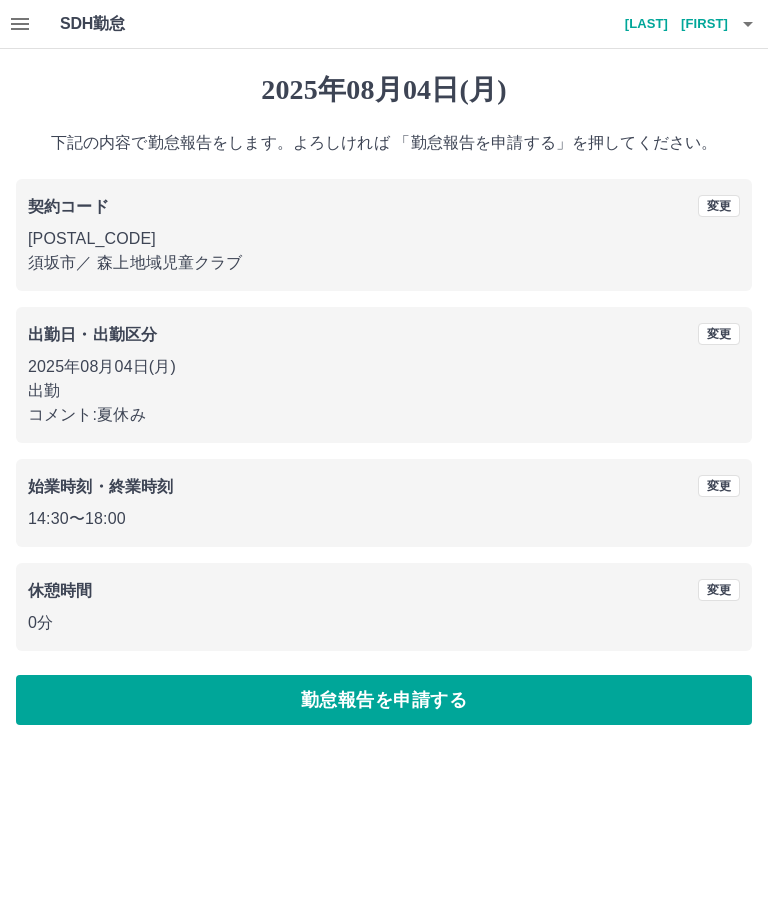click on "勤怠報告を申請する" at bounding box center (384, 700) 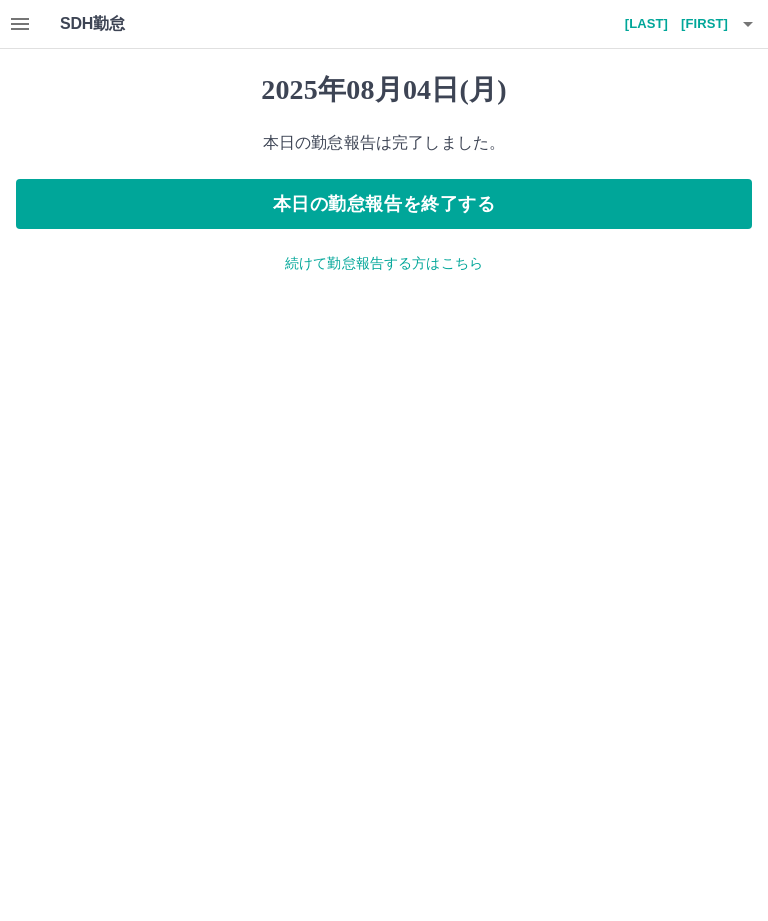 click on "本日の勤怠報告を終了する" at bounding box center [384, 204] 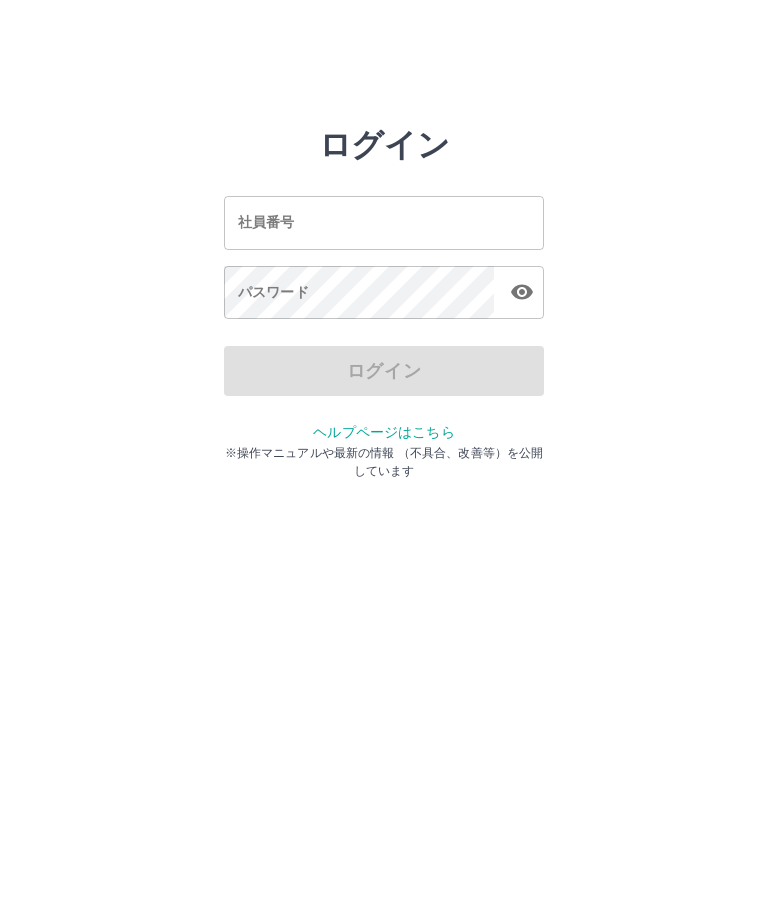 scroll, scrollTop: 0, scrollLeft: 0, axis: both 